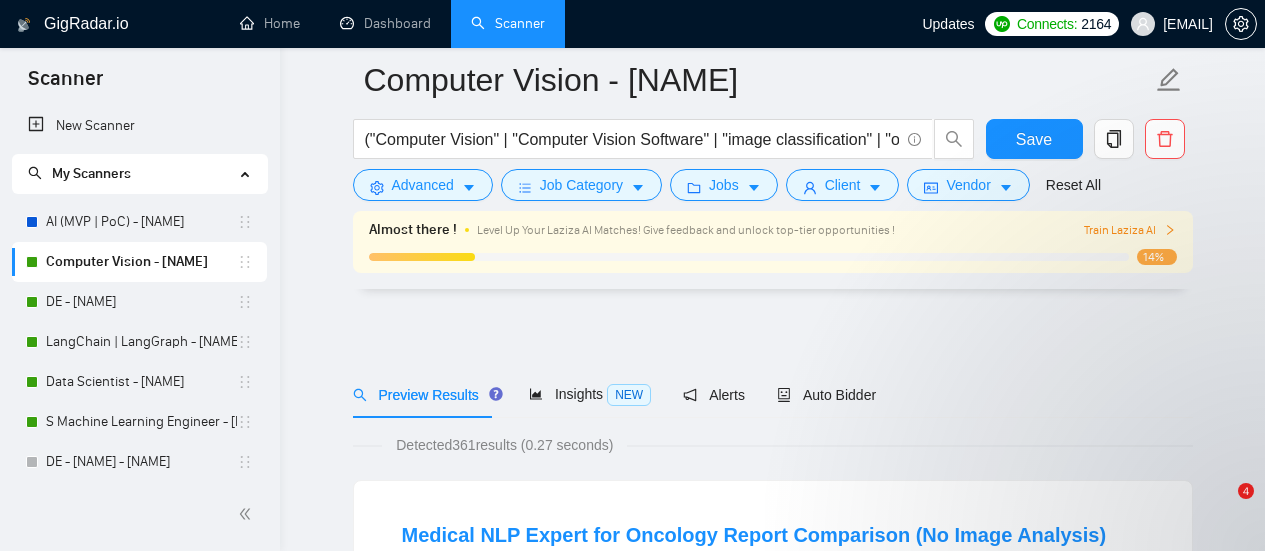 scroll, scrollTop: 200, scrollLeft: 0, axis: vertical 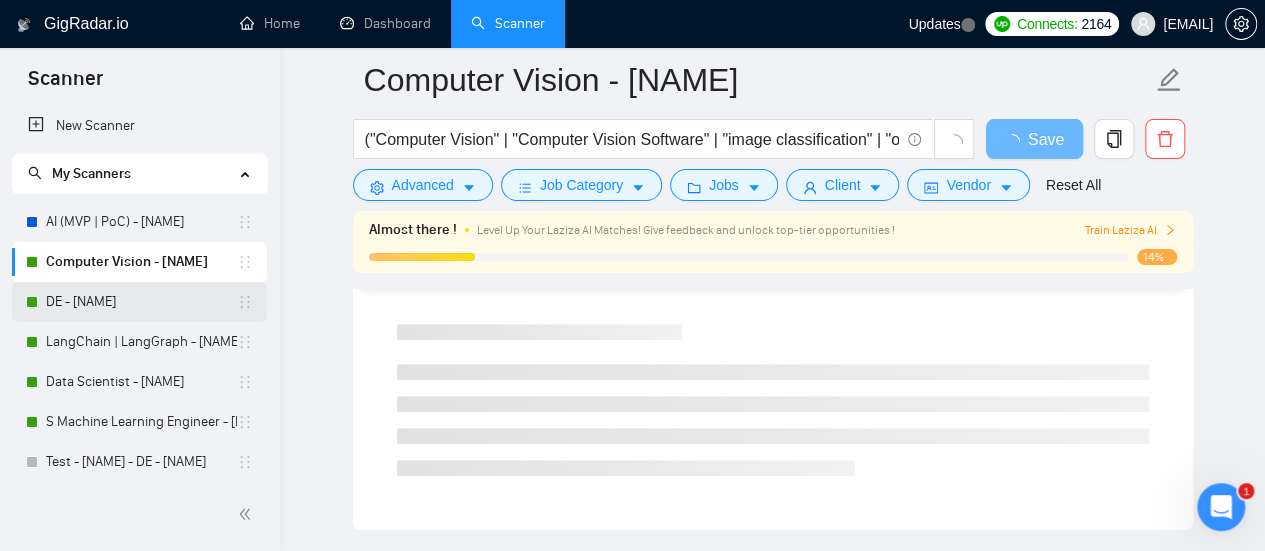 click on "DE - [NAME]" at bounding box center (141, 302) 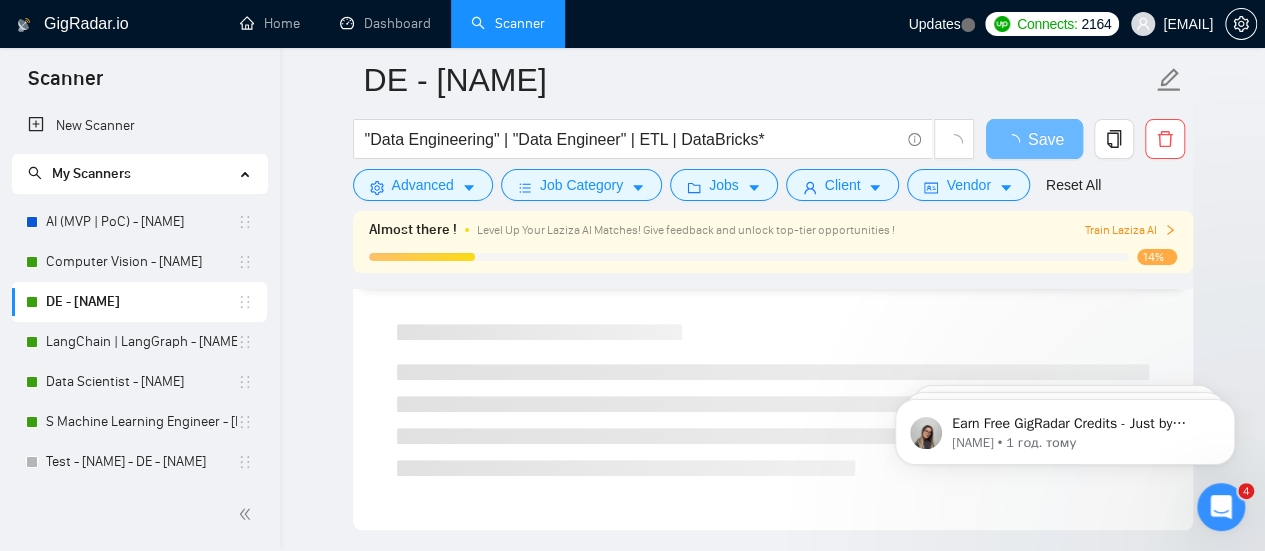 scroll, scrollTop: 0, scrollLeft: 0, axis: both 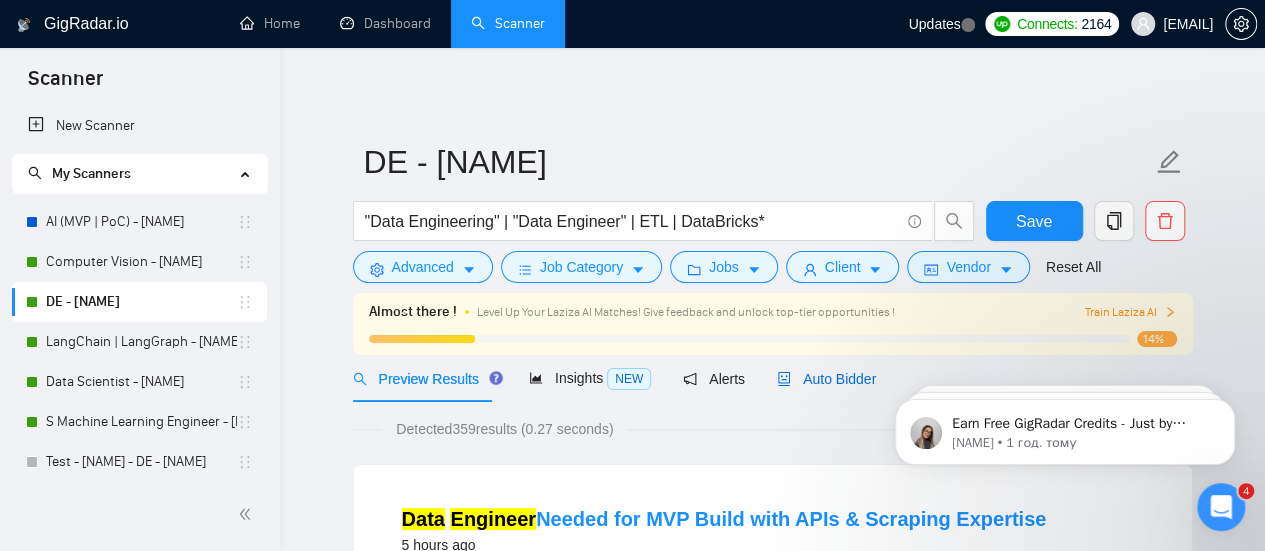 drag, startPoint x: 777, startPoint y: 385, endPoint x: 872, endPoint y: 375, distance: 95.524864 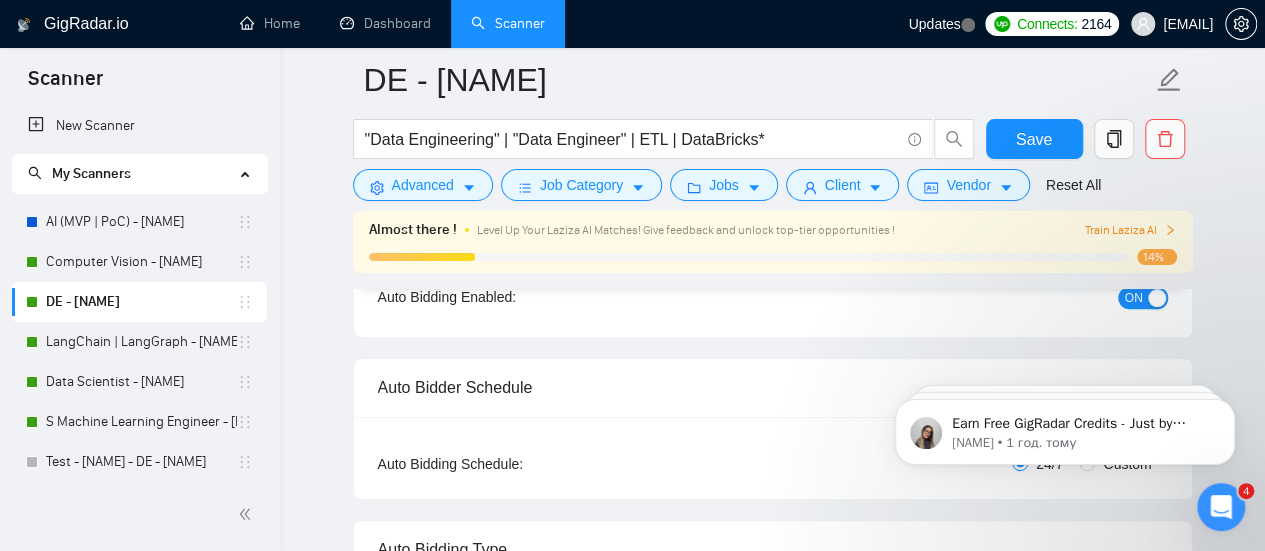 scroll, scrollTop: 300, scrollLeft: 0, axis: vertical 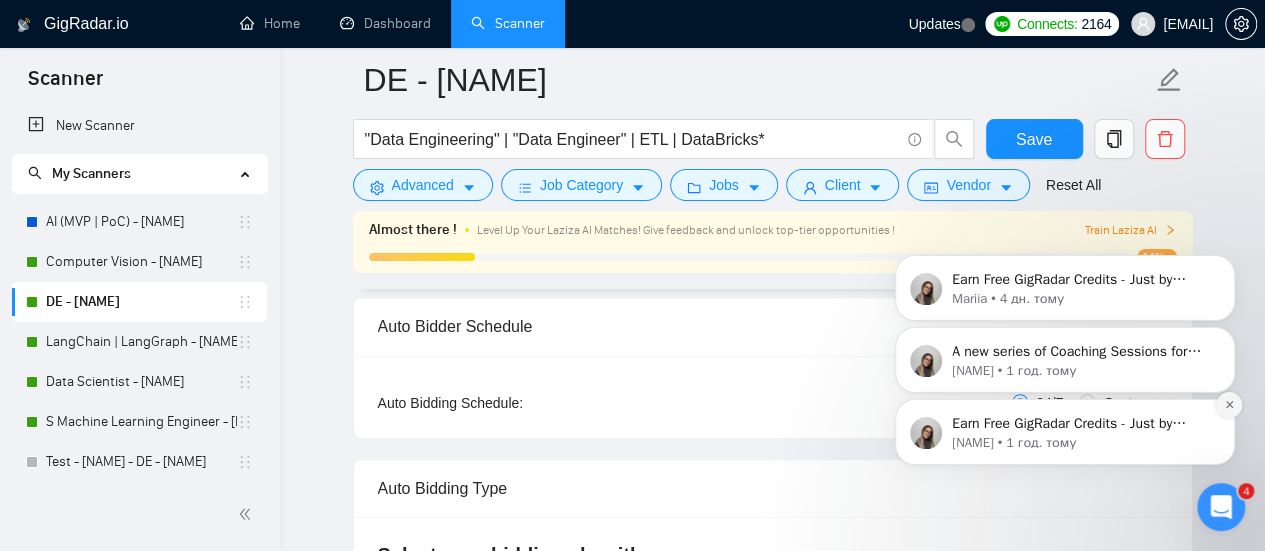 drag, startPoint x: 1226, startPoint y: 410, endPoint x: 1227, endPoint y: 454, distance: 44.011364 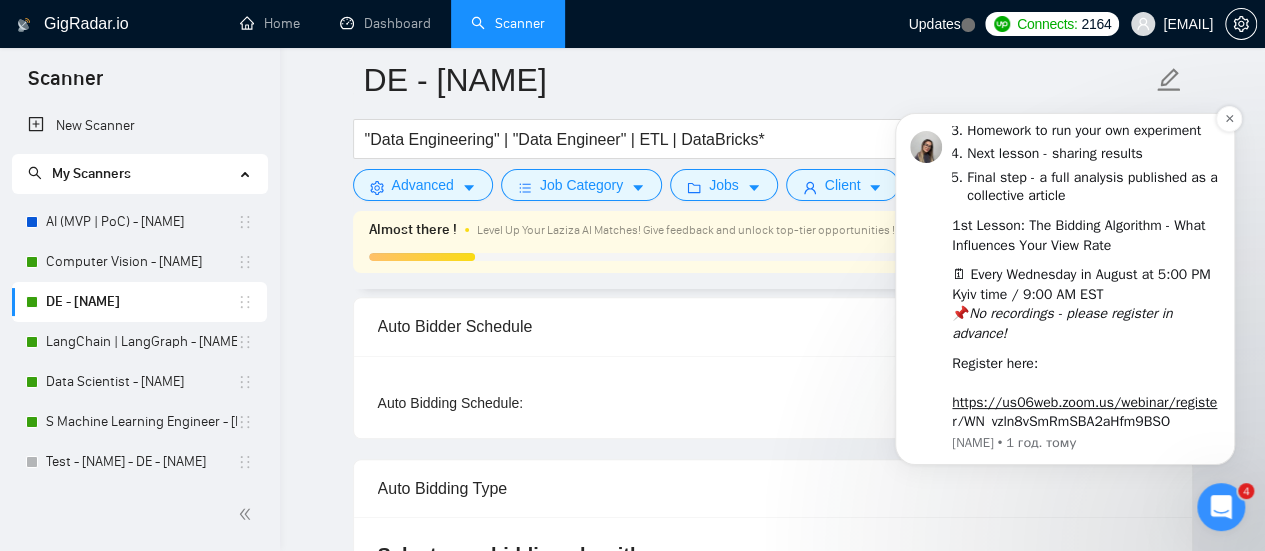 scroll, scrollTop: 322, scrollLeft: 0, axis: vertical 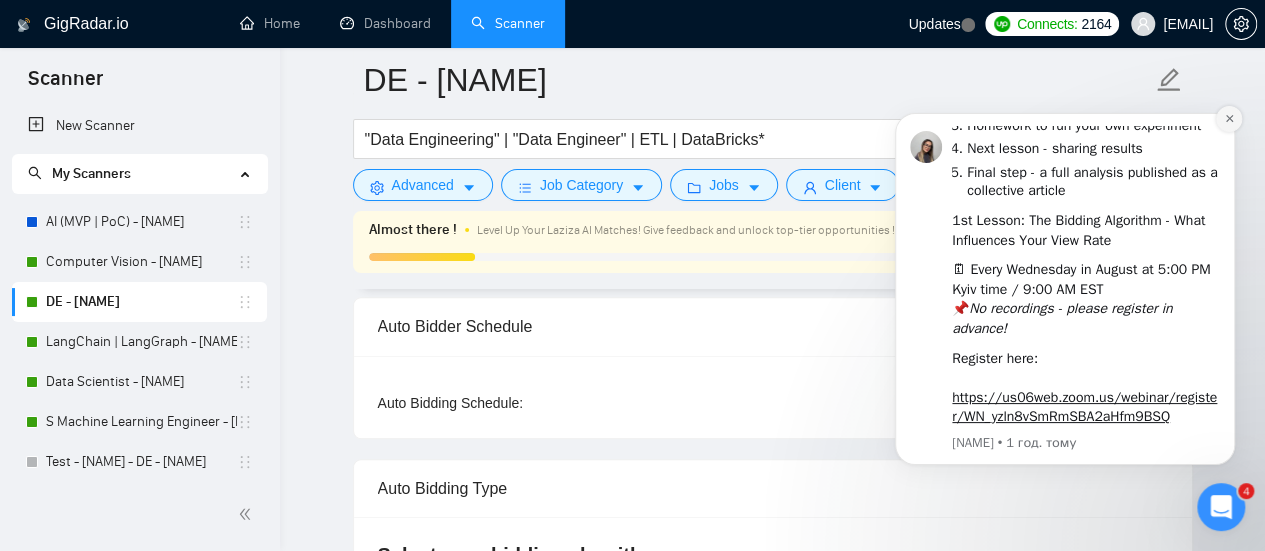 click at bounding box center (1229, 119) 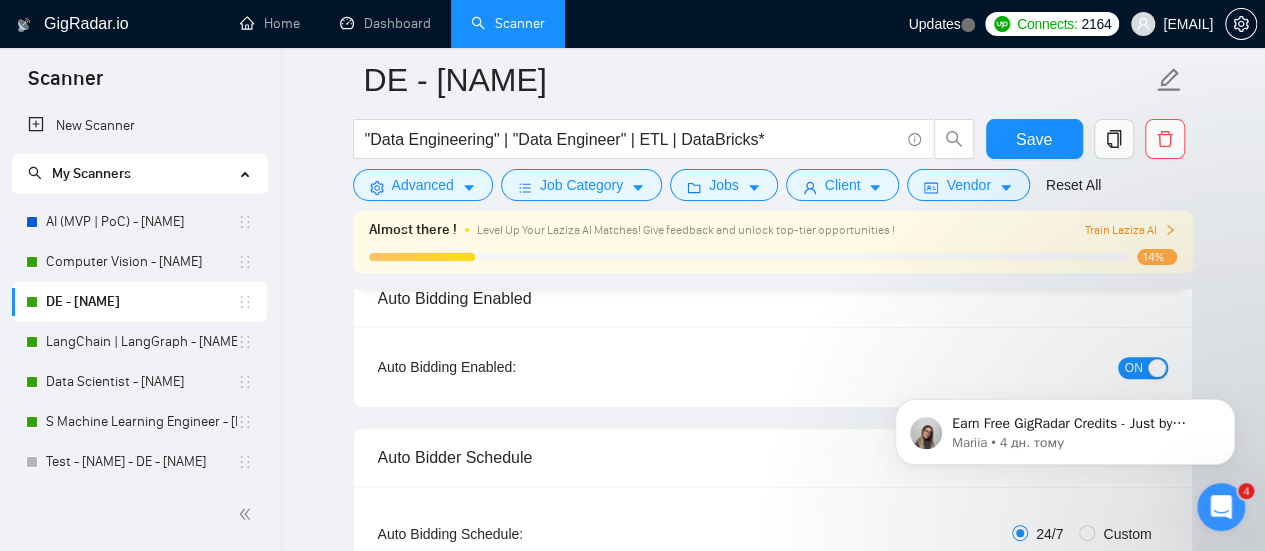scroll, scrollTop: 200, scrollLeft: 0, axis: vertical 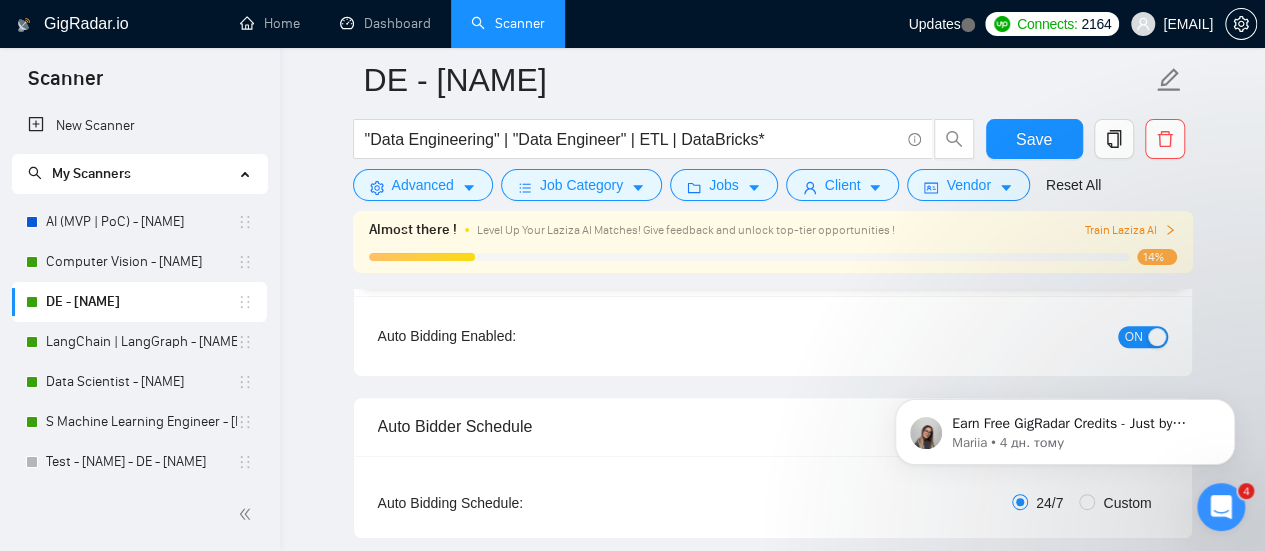 click on "Earn Free GigRadar Credits - Just by Sharing Your Story! 💬 Want more credits for sending proposals? It’s simple - share, inspire, and get rewarded! 🤫 Here’s how you can earn free credits: Introduce yourself in the #intros channel of the GigRadar Upwork Community and grab +20 credits for sending bids., Post your success story (closed projects, high LRR, etc.) in the #general channel and claim +50 credits for sending bids. Why? GigRadar is building a powerful network of freelancers and agencies. We want you to make valuable connections, showcase your wins, and inspire others while getting rewarded! 🚀 Not a member yet? Join our Slack community now 👉 Join Slack Community Claiming your credits is easy: Reply to this message with a screenshot of your post, and our Tech Support Team will instantly top up your credits! 💸 [NAME] • 4 дн. тому" at bounding box center (1065, 340) 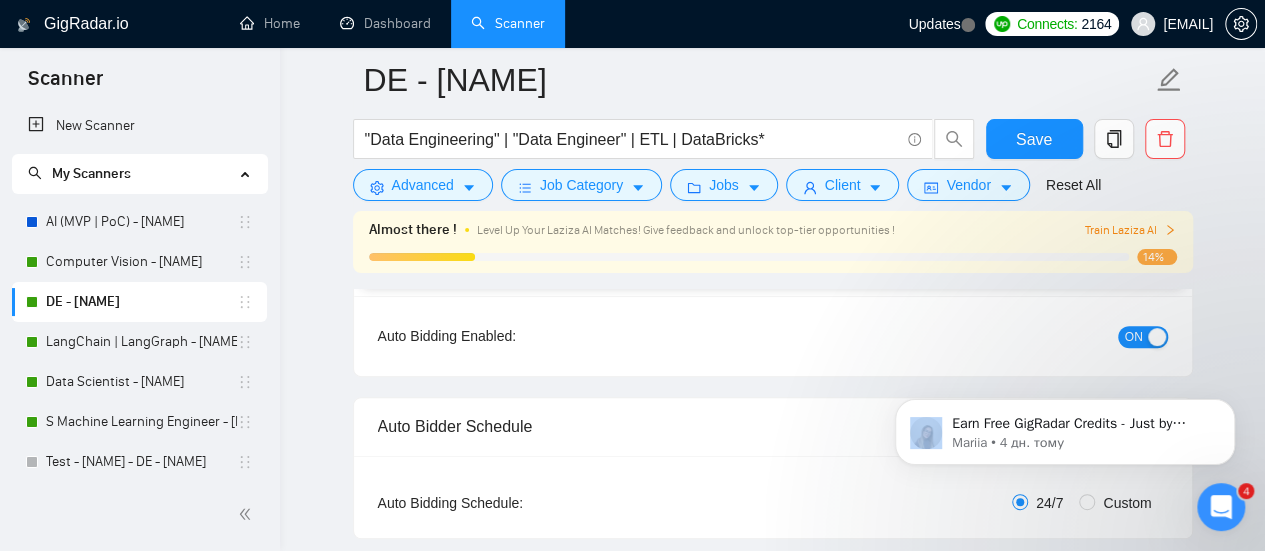 click on "Earn Free GigRadar Credits - Just by Sharing Your Story! 💬 Want more credits for sending proposals? It’s simple - share, inspire, and get rewarded! 🤫 Here’s how you can earn free credits: Introduce yourself in the #intros channel of the GigRadar Upwork Community and grab +20 credits for sending bids., Post your success story (closed projects, high LRR, etc.) in the #general channel and claim +50 credits for sending bids. Why? GigRadar is building a powerful network of freelancers and agencies. We want you to make valuable connections, showcase your wins, and inspire others while getting rewarded! 🚀 Not a member yet? Join our Slack community now 👉 Join Slack Community Claiming your credits is easy: Reply to this message with a screenshot of your post, and our Tech Support Team will instantly top up your credits! 💸 [NAME] • 4 дн. тому" at bounding box center (1065, 340) 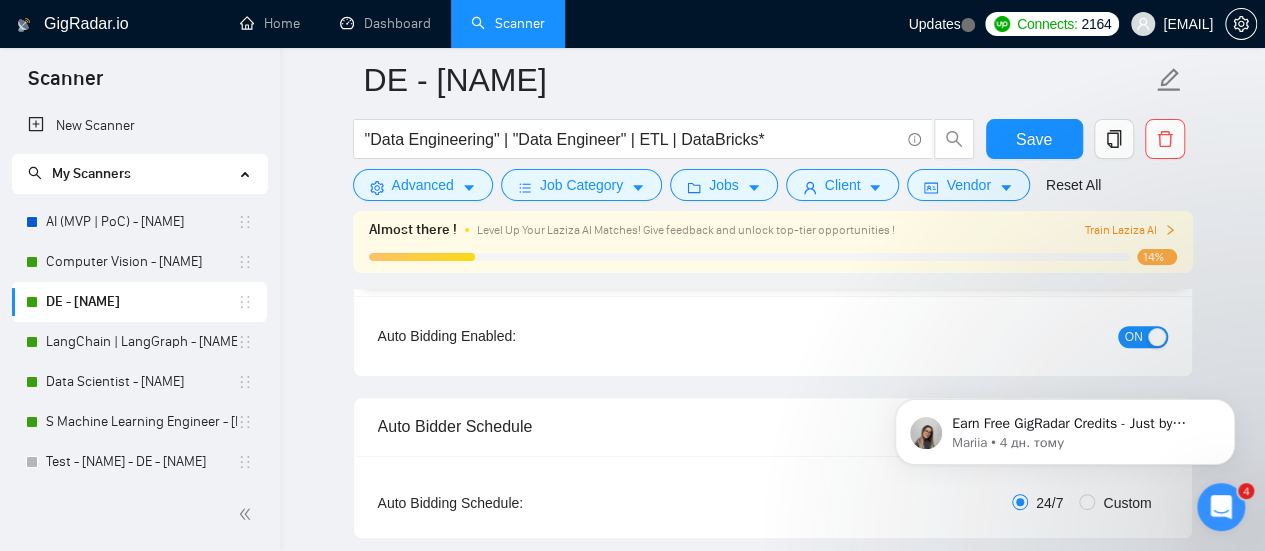 click on "Earn Free GigRadar Credits - Just by Sharing Your Story! 💬 Want more credits for sending proposals? It’s simple - share, inspire, and get rewarded! 🤫 Here’s how you can earn free credits: Introduce yourself in the #intros channel of the GigRadar Upwork Community and grab +20 credits for sending bids., Post your success story (closed projects, high LRR, etc.) in the #general channel and claim +50 credits for sending bids. Why? GigRadar is building a powerful network of freelancers and agencies. We want you to make valuable connections, showcase your wins, and inspire others while getting rewarded! 🚀 Not a member yet? Join our Slack community now 👉 Join Slack Community Claiming your credits is easy: Reply to this message with a screenshot of your post, and our Tech Support Team will instantly top up your credits! 💸 [NAME] • 4 дн. тому" at bounding box center (1065, 340) 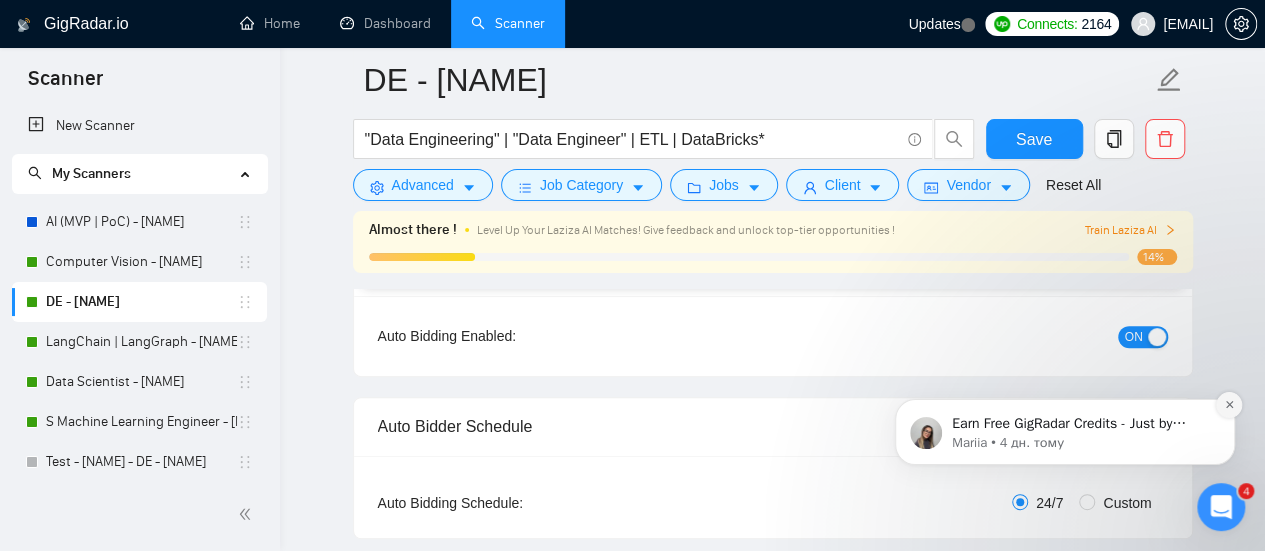 click 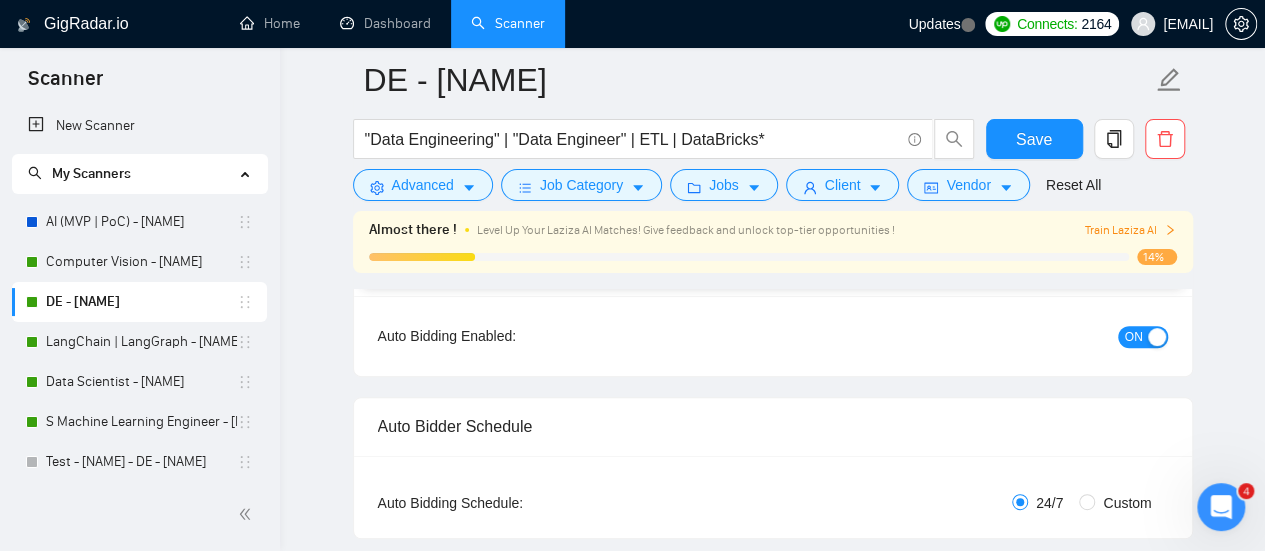 click on "ON" at bounding box center (1134, 337) 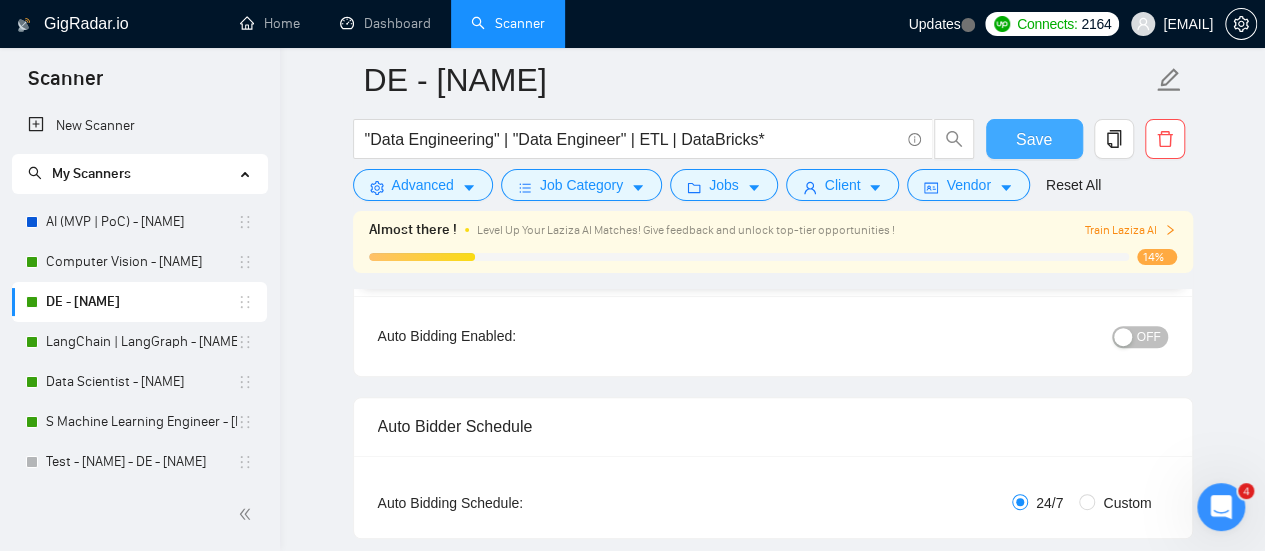 click on "Save" at bounding box center [1034, 139] 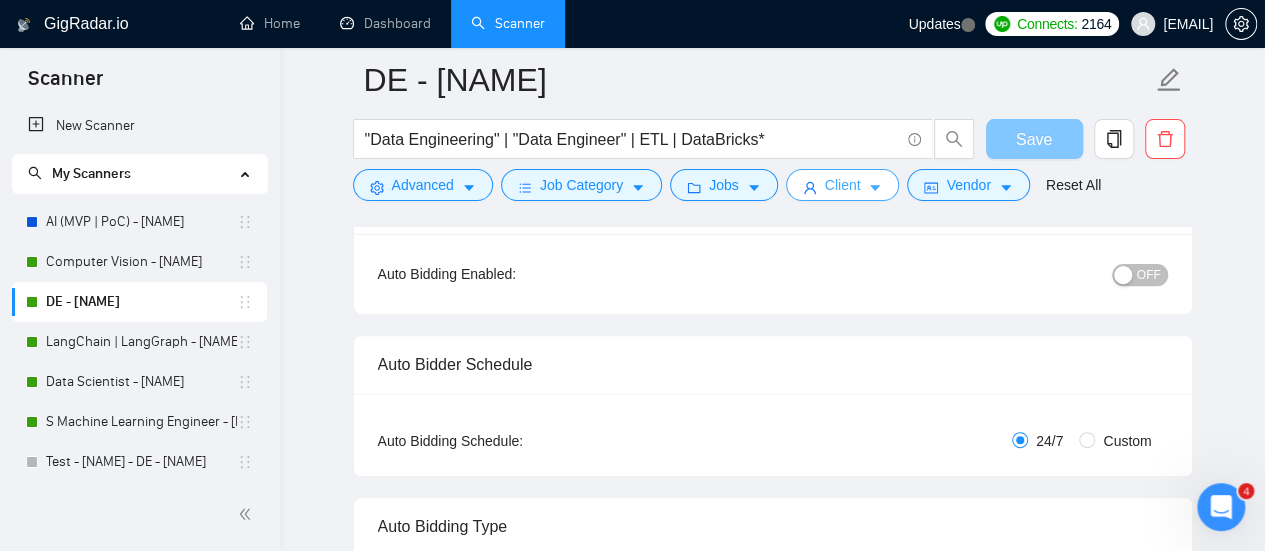 type 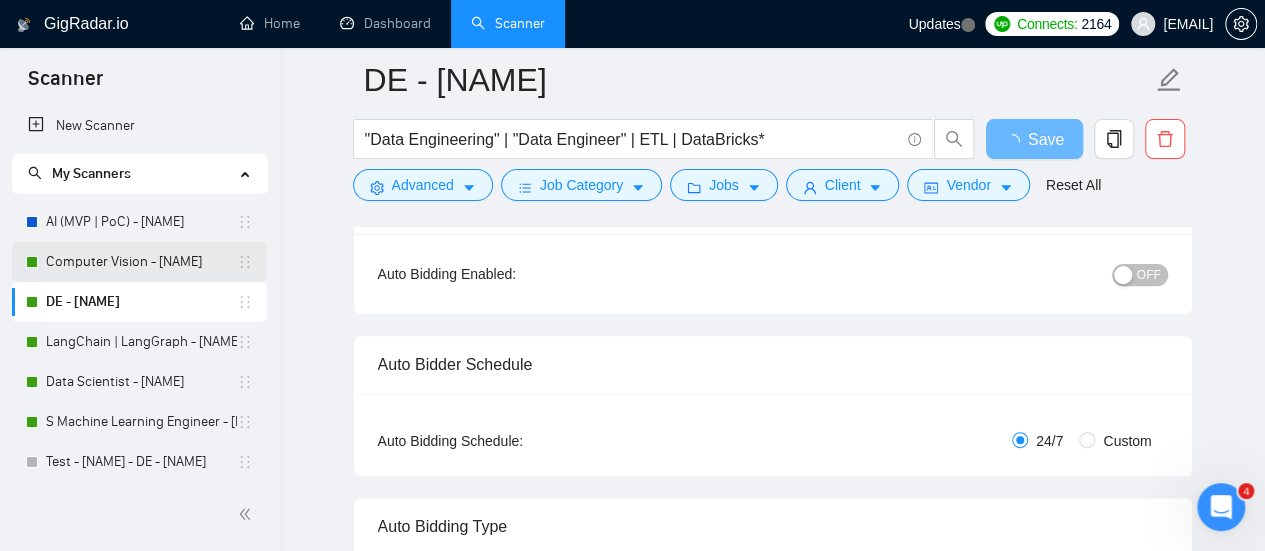 click on "Computer Vision - [NAME]" at bounding box center [141, 262] 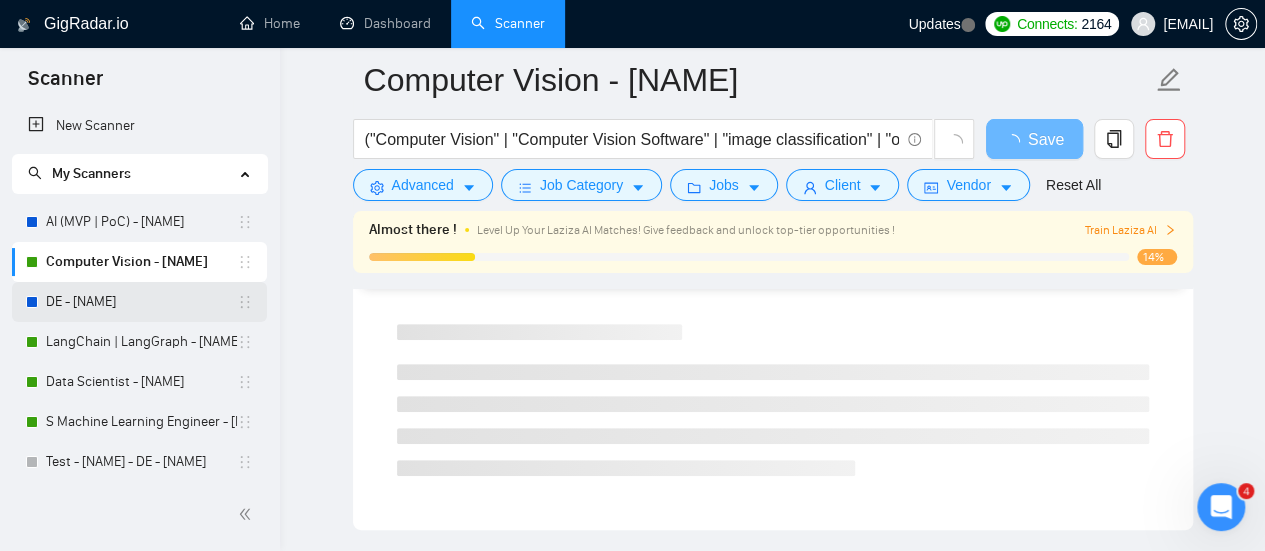 click on "DE - [NAME]" at bounding box center [141, 302] 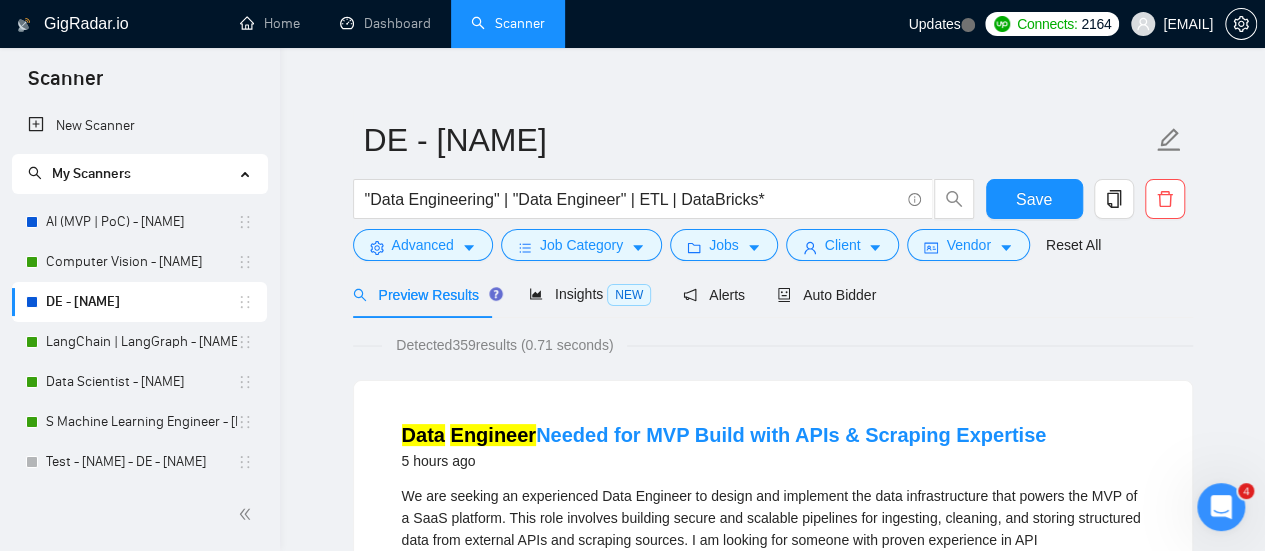 scroll, scrollTop: 0, scrollLeft: 0, axis: both 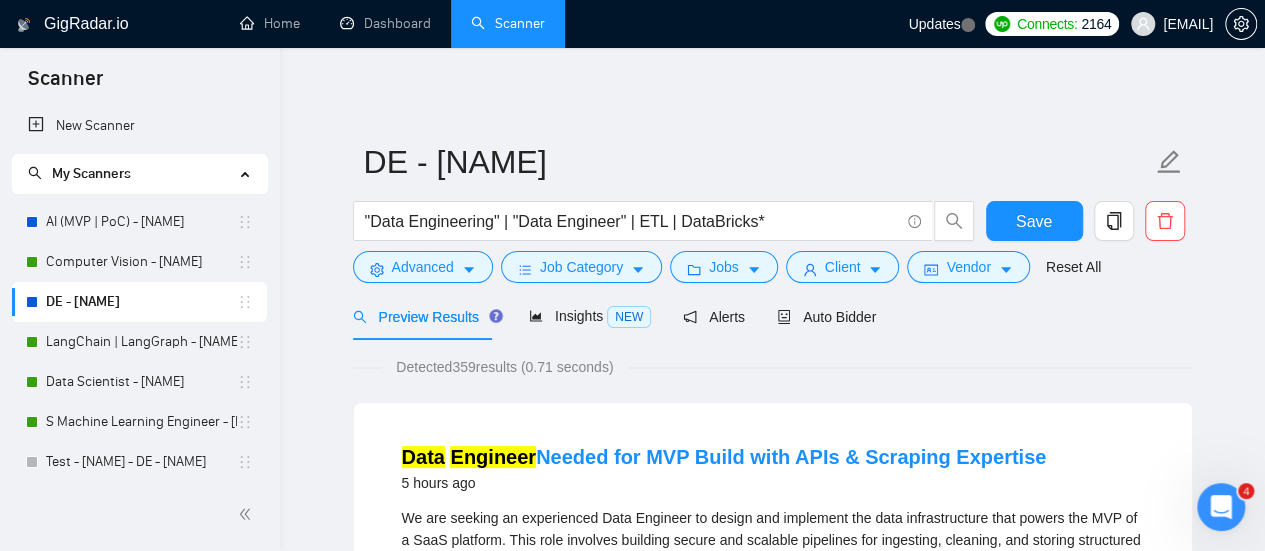 click on "DE - [NAME] "Data Engineering" | "Data Engineer" | ETL | DataBricks* Save Advanced   Job Category   Jobs   Client   Vendor   Reset All Preview Results Insights NEW Alerts Auto Bidder Detected   359  results   (0.71 seconds) Data   Engineer  Needed for MVP Build with APIs & Scraping Expertise 5 hours ago We are seeking an experienced Data Engineer to design and implement the data infrastructure that powers the MVP of a SaaS platform. This role involves building secure and scalable pipelines for ingesting, cleaning, and storing structured data from external APIs and scraping sources.
I am looking for someone with proven experience in API integrat ... Expand Data Engineering Python API JavaScript API Development More... 📡   53% GigRadar Score   $25 - $35 Hourly Everyone Talent Preference Expert Experience Level More than 30 hrs/week Hourly Load 3 to 6 months Duration   United States Country $ 49.8k Total Spent $28.17 Avg Rate Paid 1 Company Size Verified Payment Verified Aug, 2020 Member Since ⭐️  5.00" at bounding box center [773, 2581] 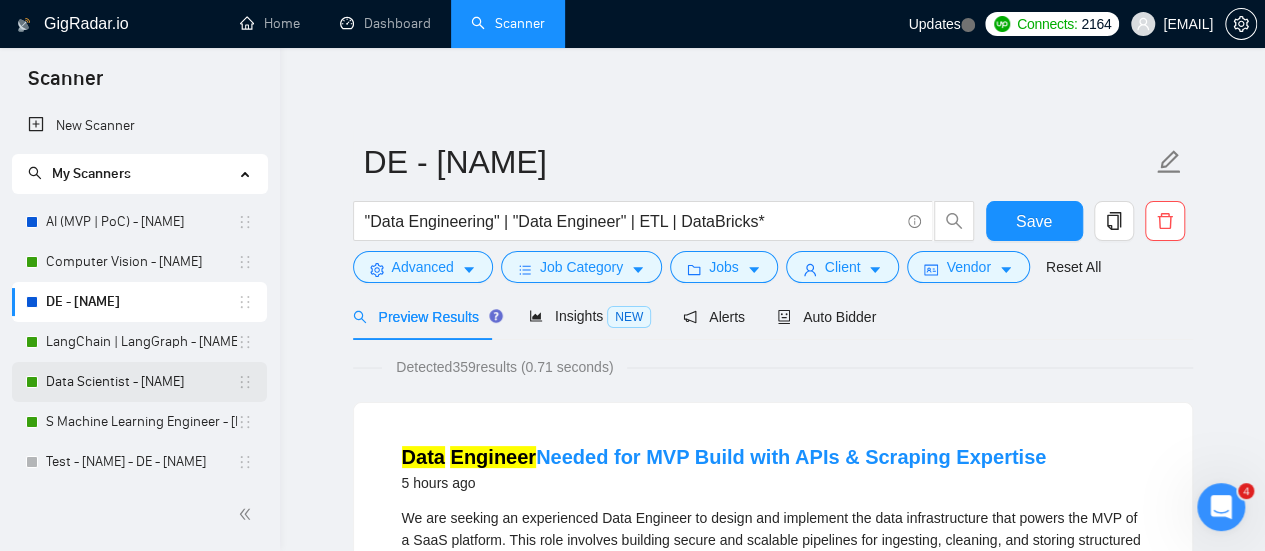 click on "Data Scientist - [NAME]" at bounding box center (141, 382) 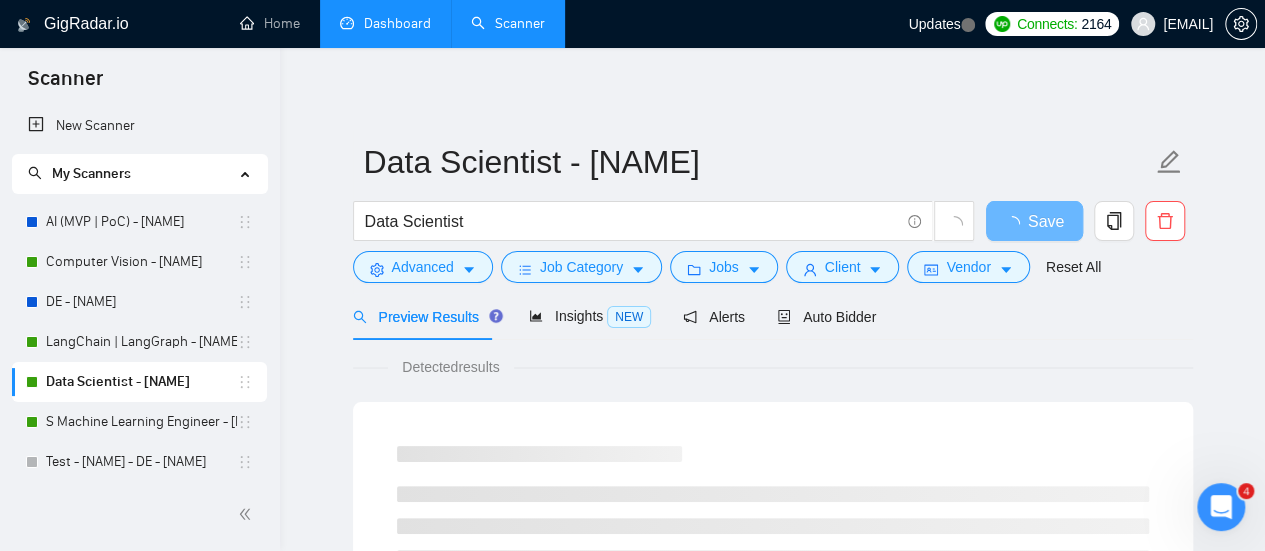 click on "Dashboard" at bounding box center (385, 23) 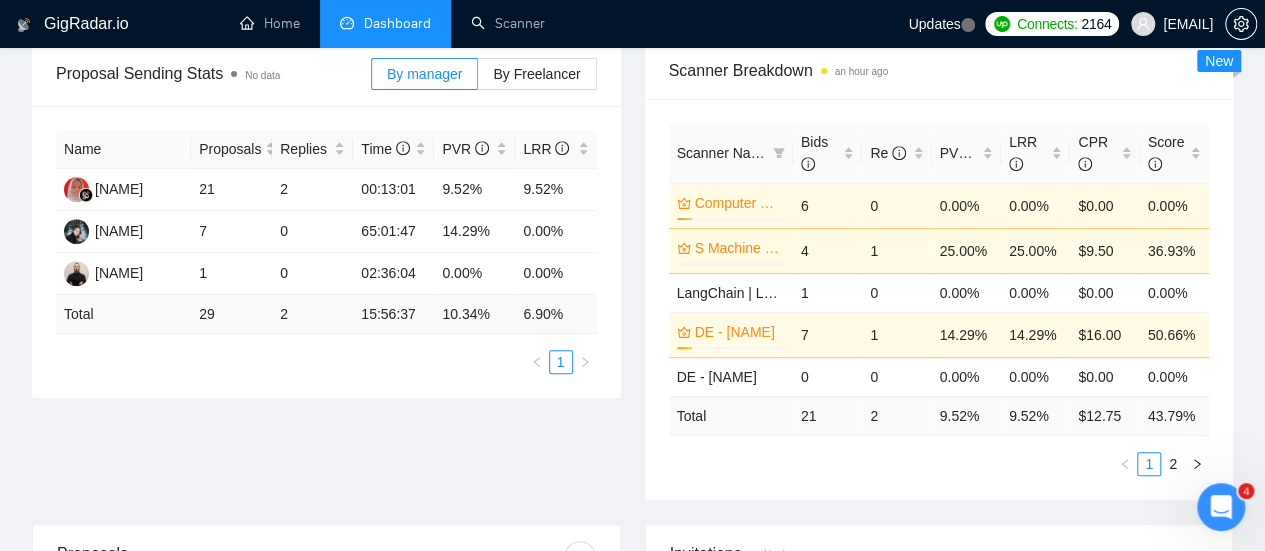 scroll, scrollTop: 300, scrollLeft: 0, axis: vertical 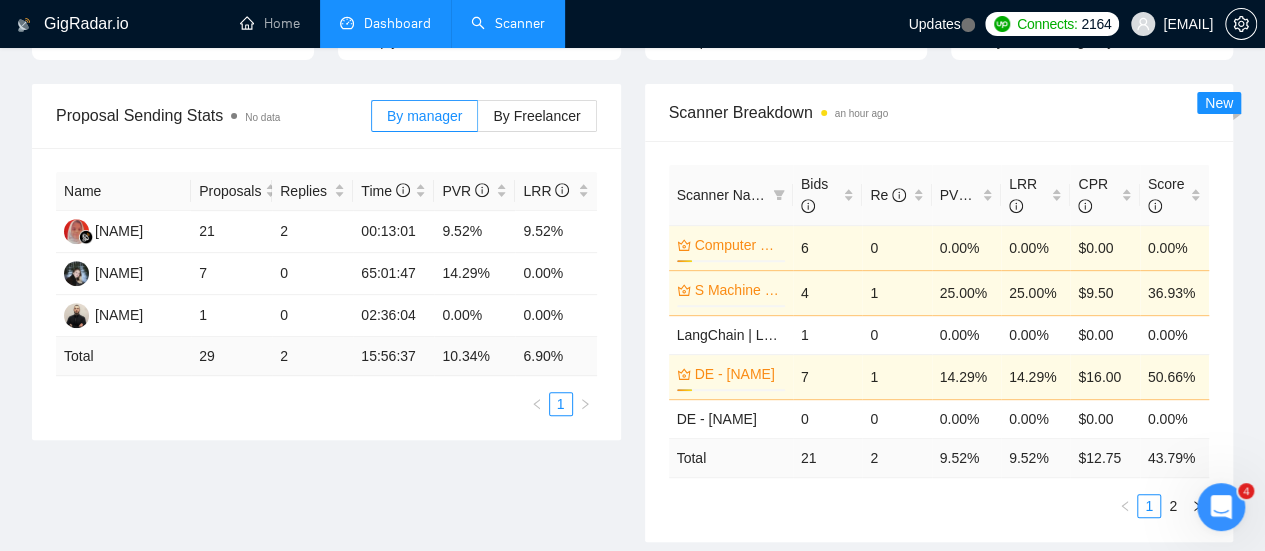 click on "Scanner" at bounding box center [508, 23] 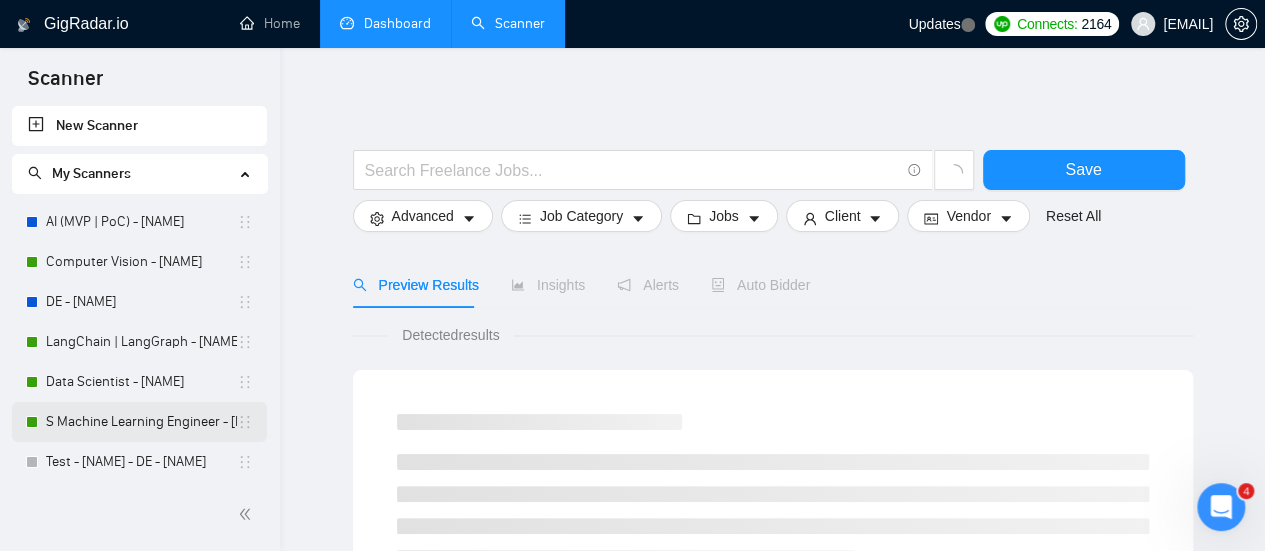 click on "S Machine Learning Engineer - [NAME]" at bounding box center [141, 422] 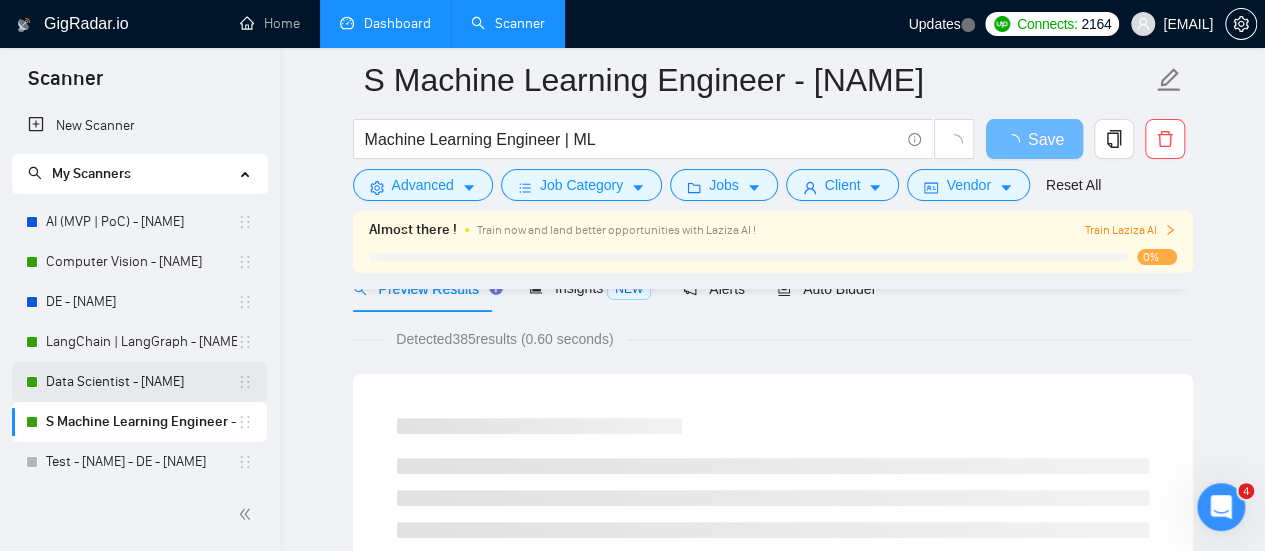 scroll, scrollTop: 100, scrollLeft: 0, axis: vertical 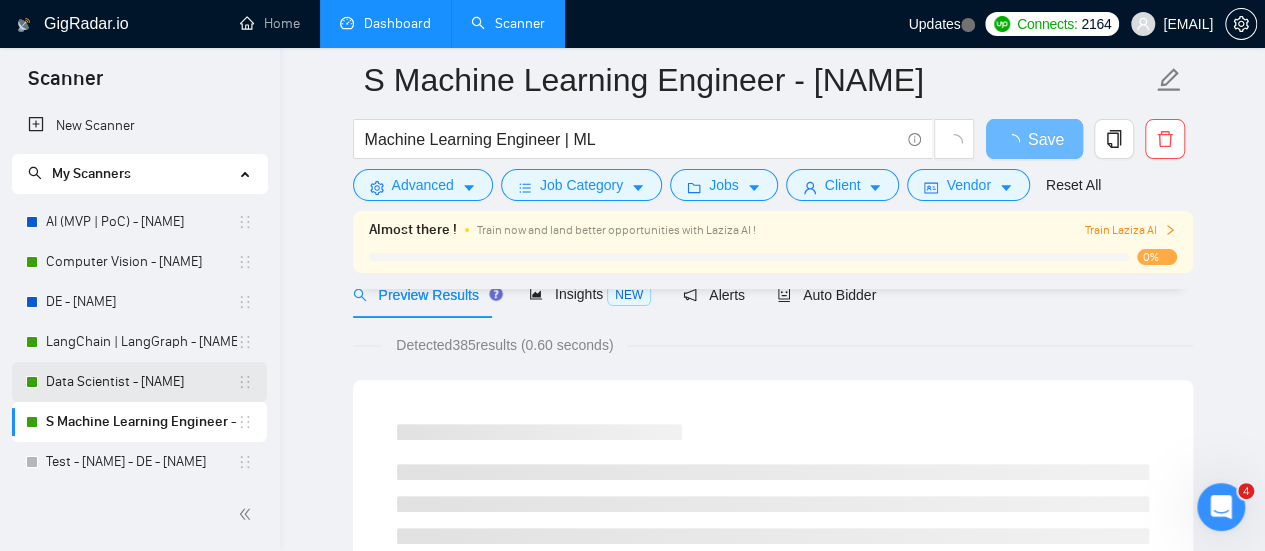 click on "Data Scientist - [NAME]" at bounding box center (141, 382) 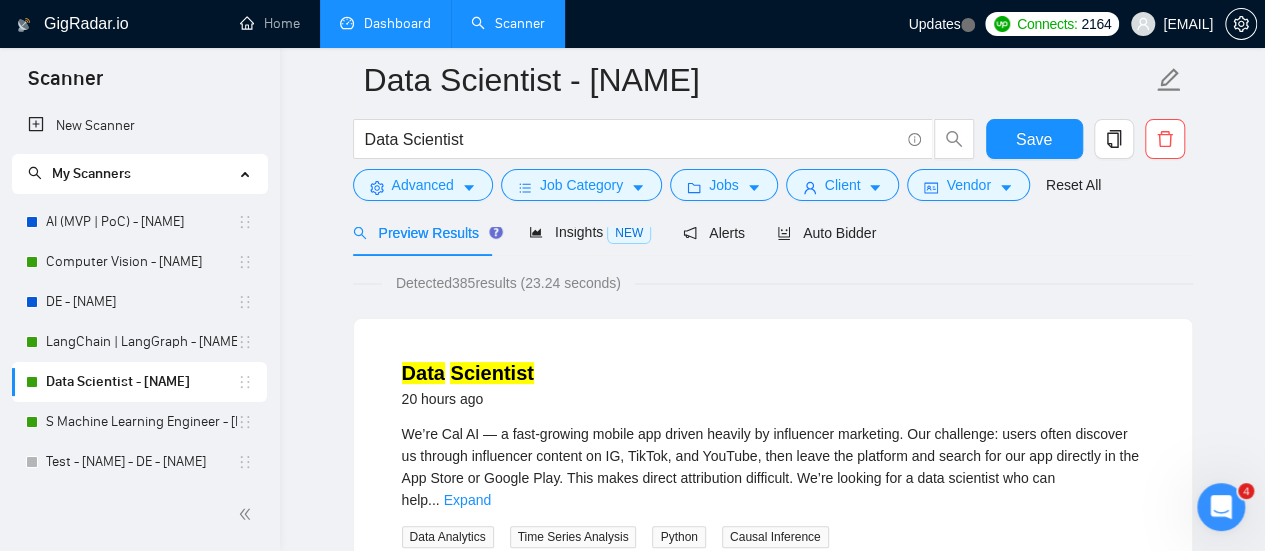 click on "Data Scientist - Viktoria Data Scientist Save Advanced   Job Category   Jobs   Client   Vendor   Reset All Preview Results Insights NEW Alerts Auto Bidder Detected   385  results   (23.24 seconds) Data   Scientist 20 hours ago We’re Cal AI — a fast-growing mobile app driven heavily by influencer marketing. Our challenge: users often discover us through influencer content on IG, TikTok, and YouTube, then leave the platform and search for our app directly in the App Store or Google Play. This makes direct attribution difficult.
We’re looking for a data scientist who can help ... Expand Data Analytics Time Series Analysis Python Causal Inference 📡   93% GigRadar Score   $35 - $75 Hourly Everyone Talent Preference Expert Experience Level Less than 30 hrs/week Hourly Load 3 to 6 months Duration   [COUNTRY] Country $ 5.5k Total Spent $24.99 Avg Rate Paid - Company Size Verified Payment Verified May, 2024 Member Since ⭐️  5.00 Client Feedback Marketing  Data   Scientist 5 days ago ... Expand Data Analytics" at bounding box center (772, 2440) 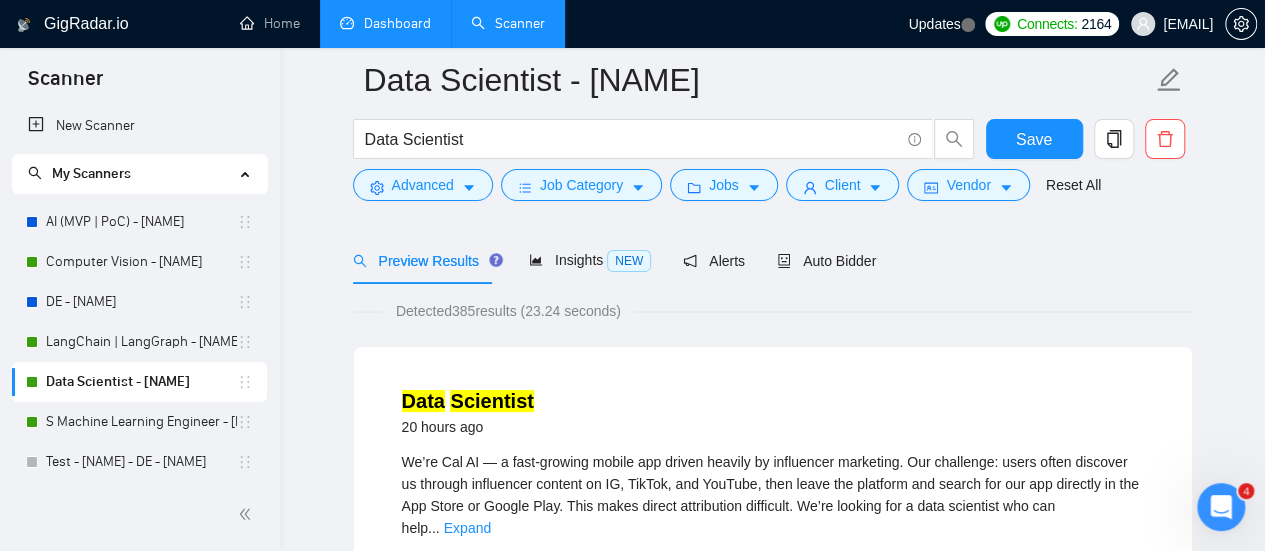 scroll, scrollTop: 0, scrollLeft: 0, axis: both 